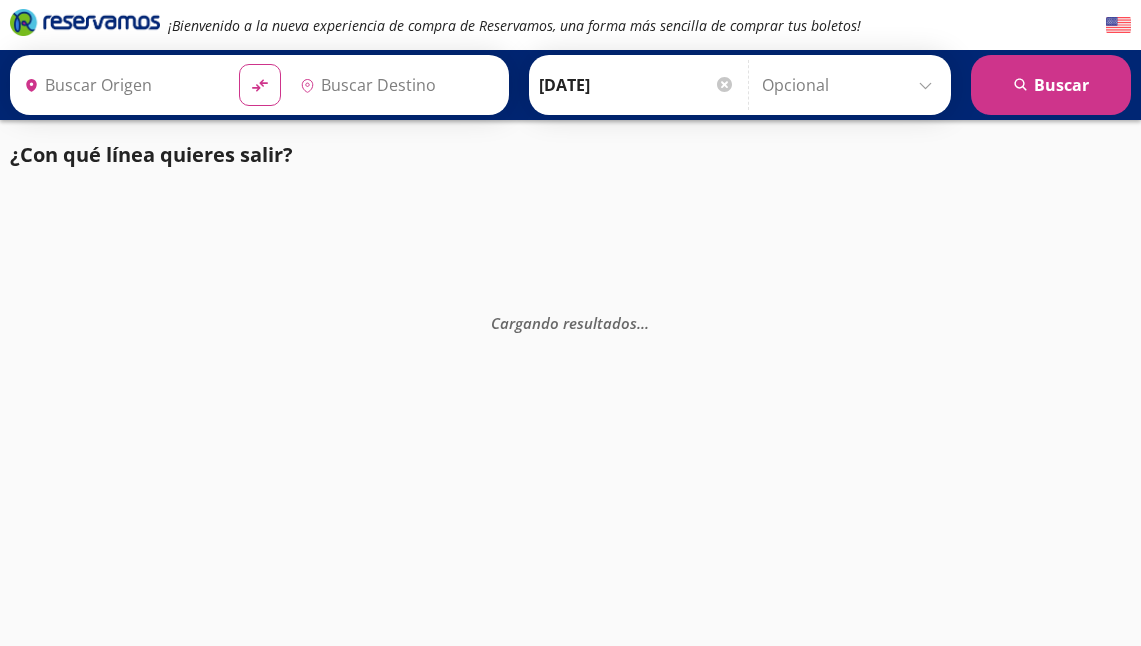 scroll, scrollTop: 0, scrollLeft: 0, axis: both 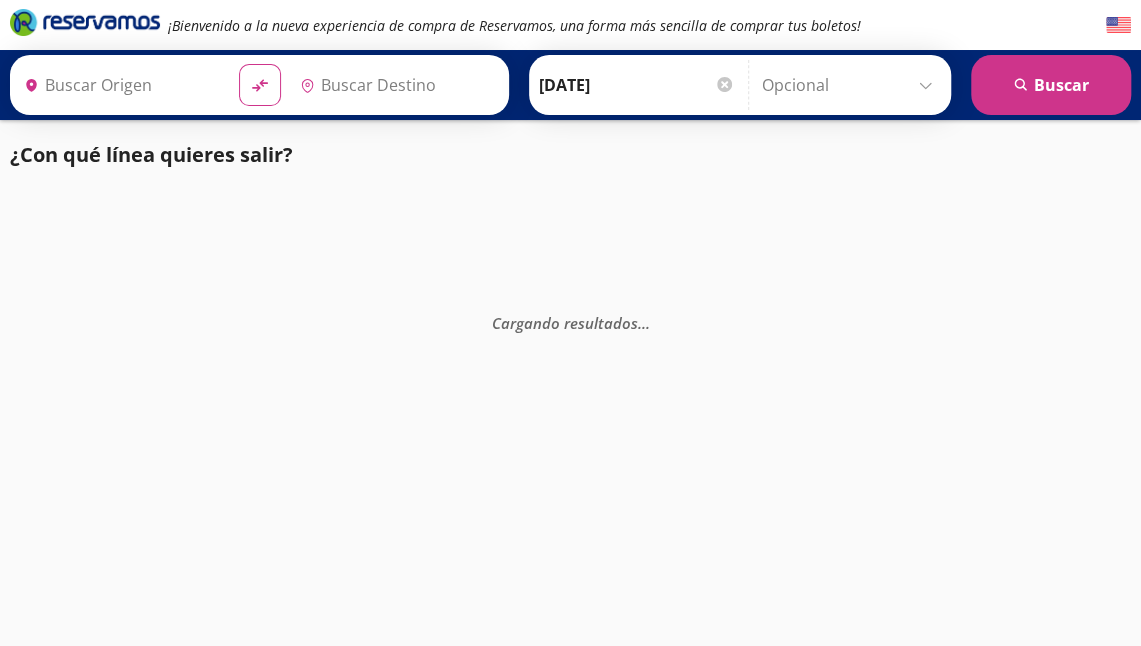 type on "[GEOGRAPHIC_DATA], [GEOGRAPHIC_DATA]" 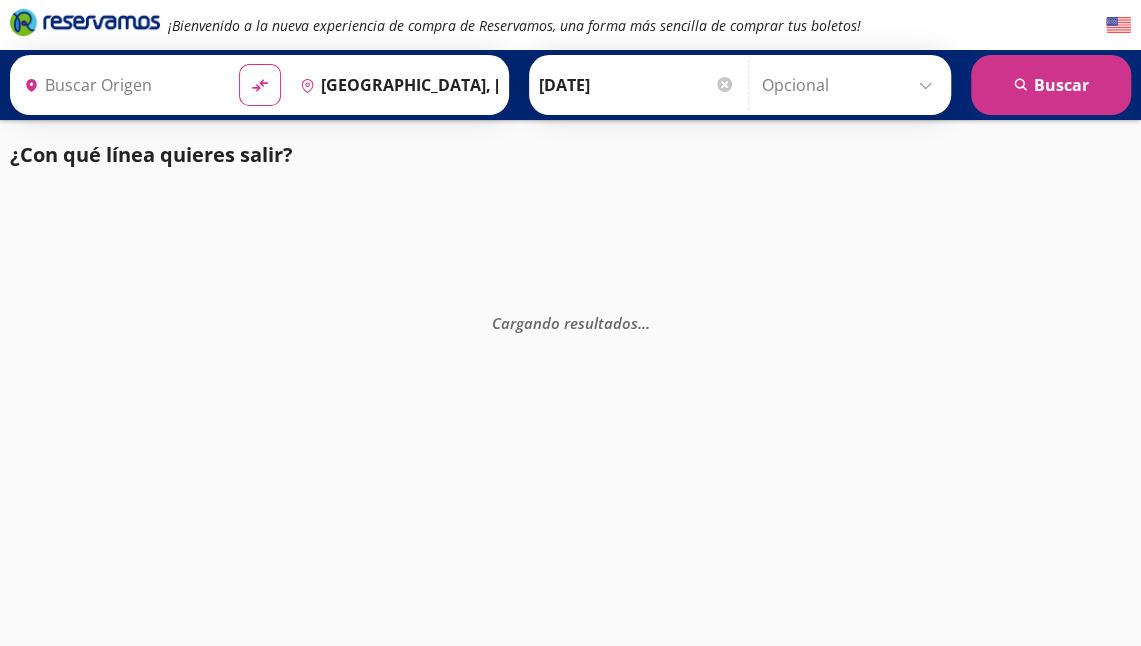 type on "[GEOGRAPHIC_DATA], [GEOGRAPHIC_DATA]" 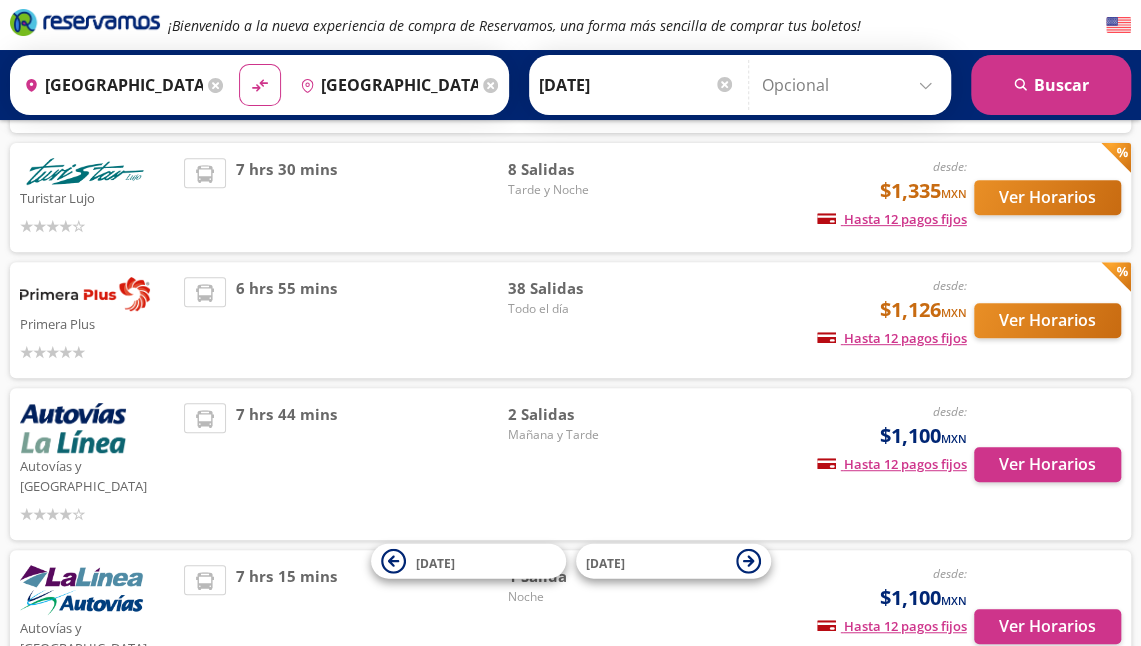 scroll, scrollTop: 280, scrollLeft: 0, axis: vertical 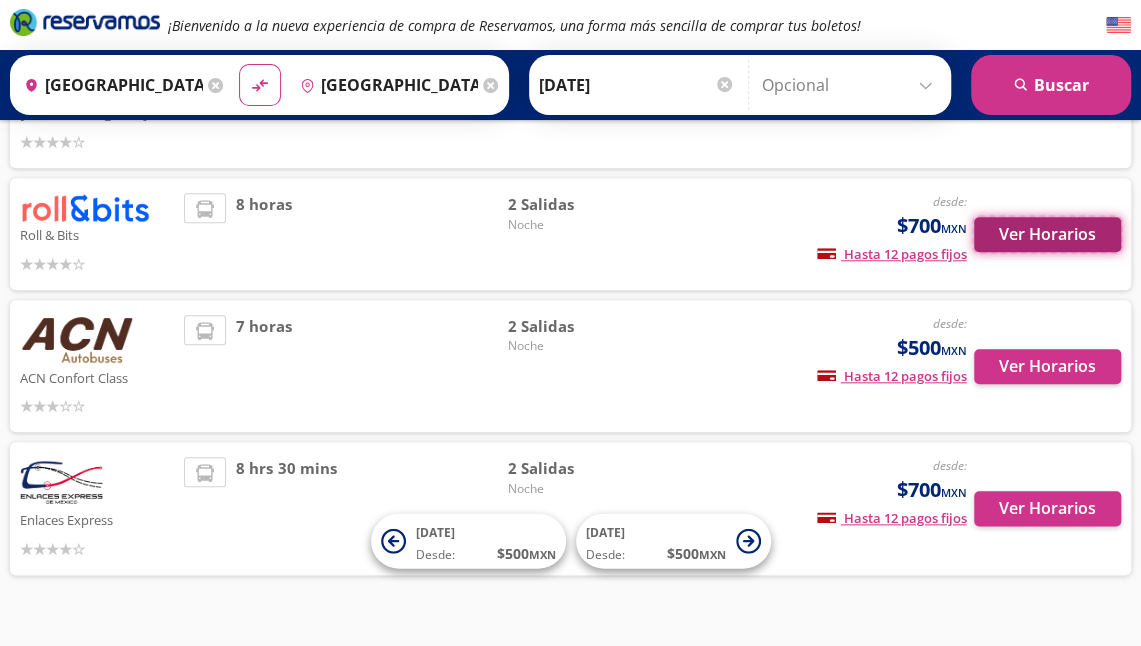 click on "Ver Horarios" at bounding box center [1047, 234] 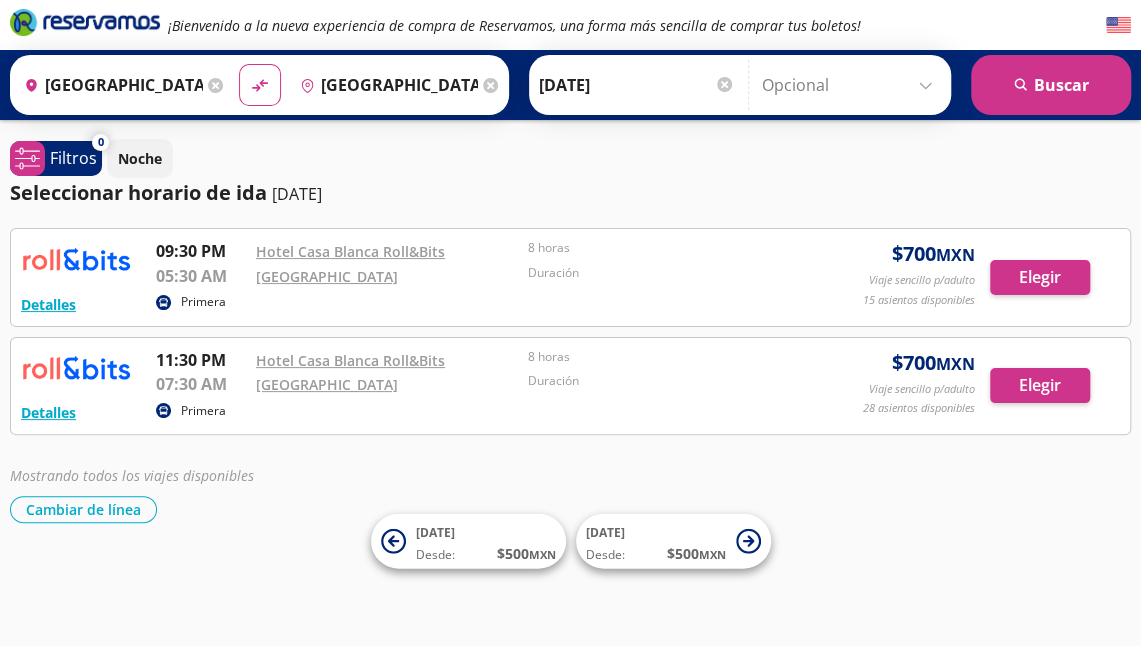 scroll, scrollTop: 0, scrollLeft: 0, axis: both 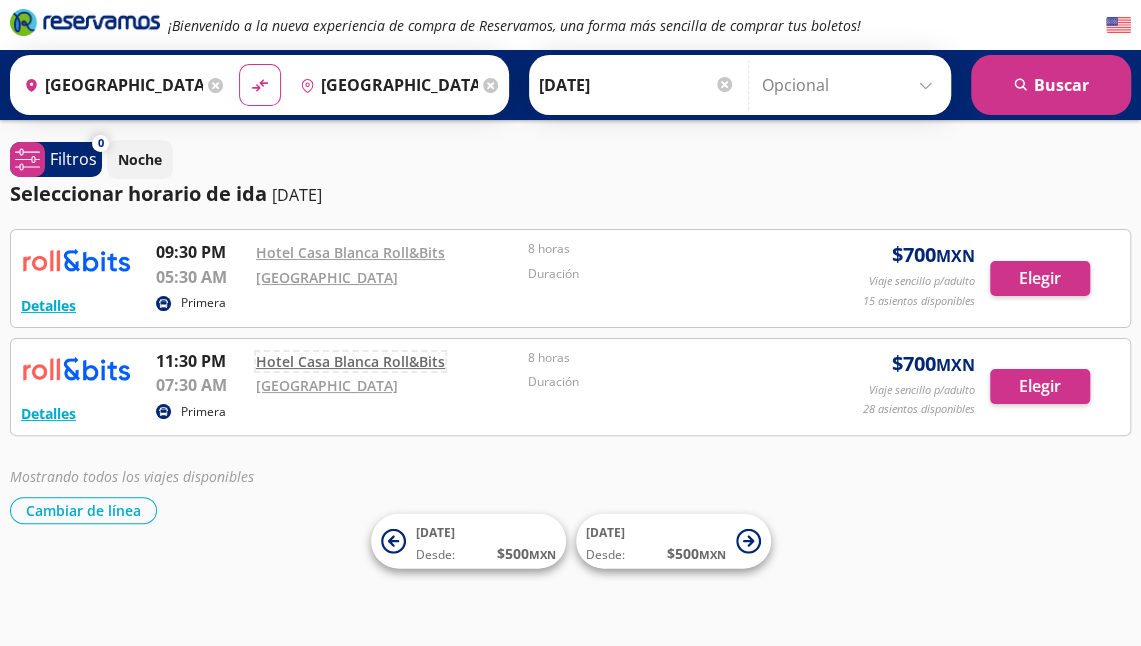 click on "Hotel Casa Blanca Roll&Bits" at bounding box center [350, 361] 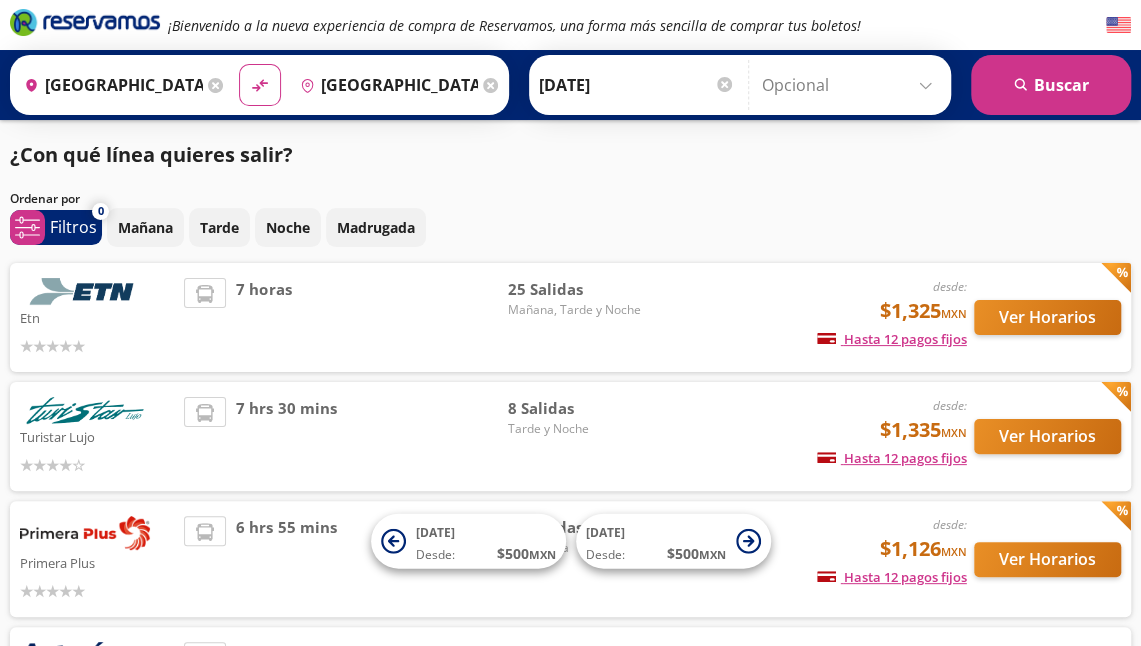 scroll, scrollTop: 773, scrollLeft: 0, axis: vertical 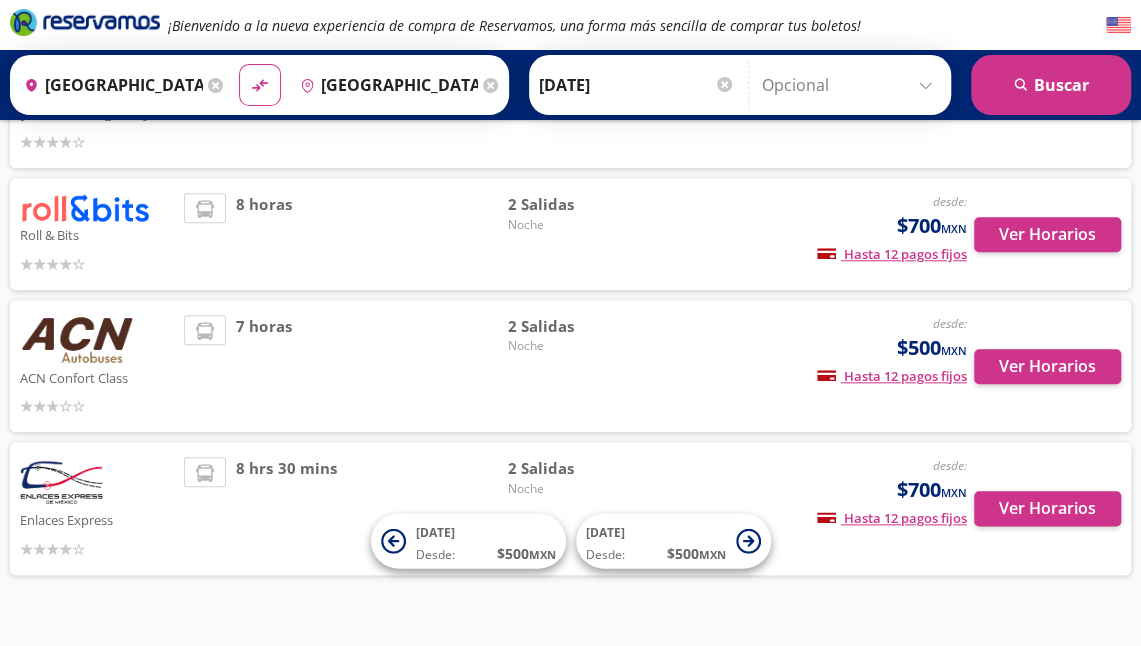 click on "[GEOGRAPHIC_DATA], [GEOGRAPHIC_DATA]" at bounding box center [109, 85] 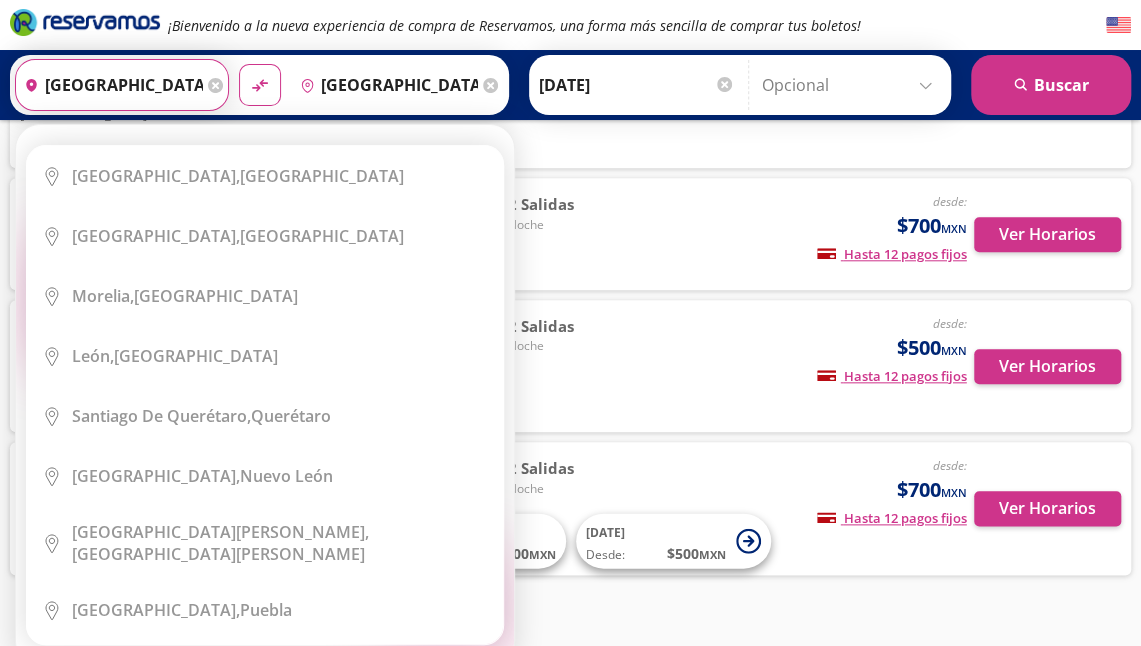 click on "[GEOGRAPHIC_DATA], [GEOGRAPHIC_DATA]" at bounding box center (385, 85) 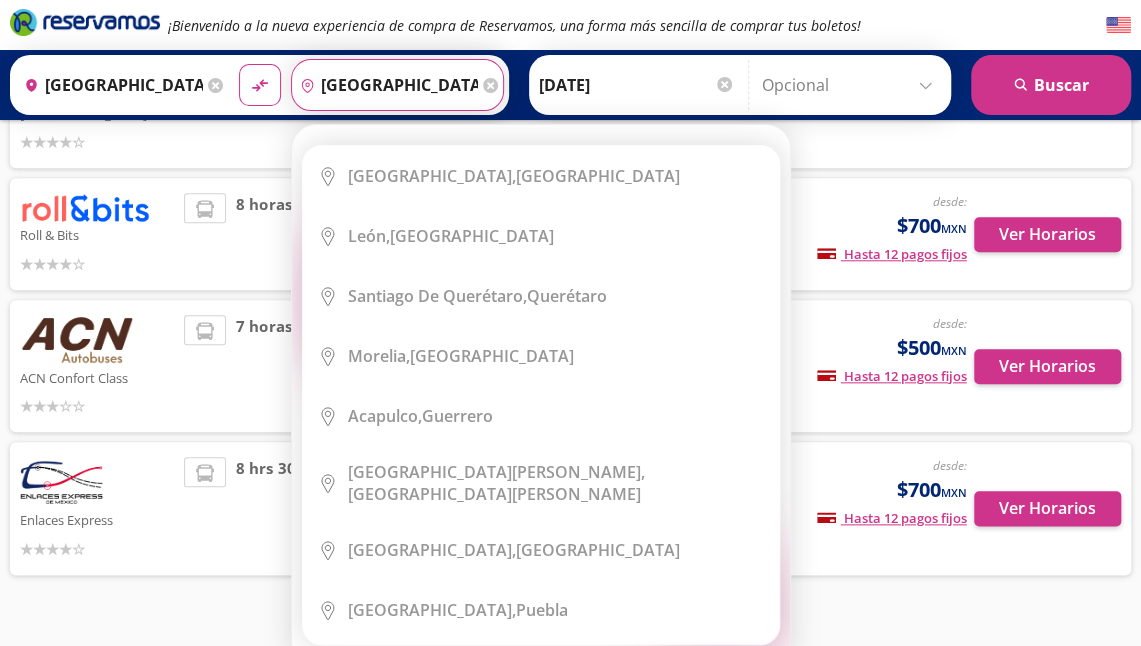 scroll, scrollTop: 0, scrollLeft: 6, axis: horizontal 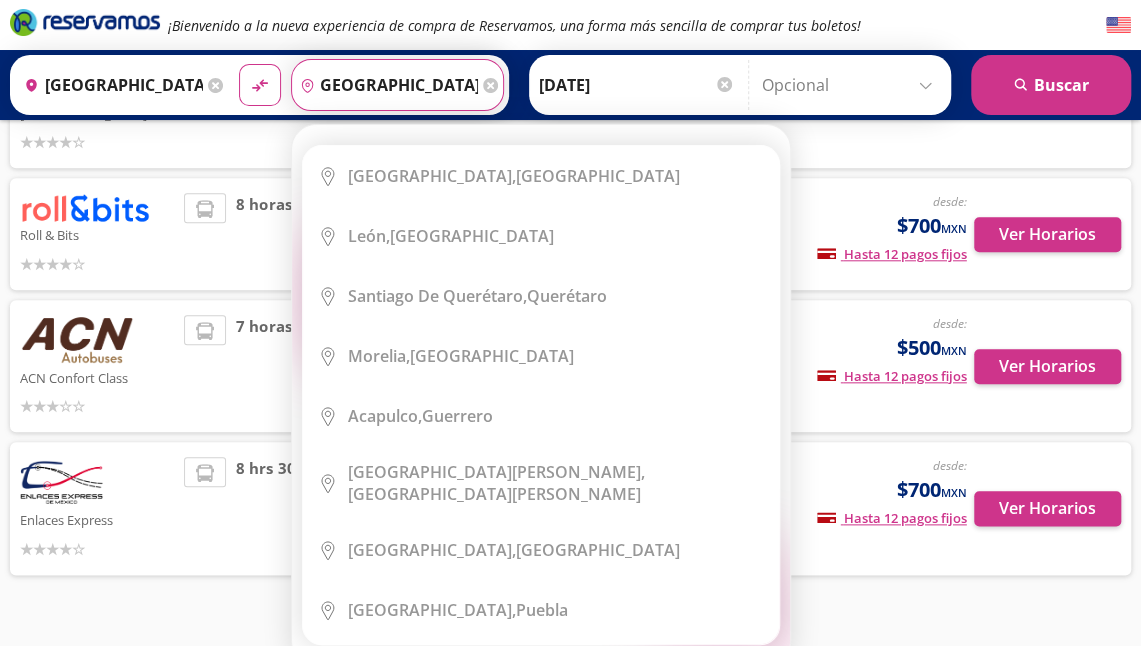 drag, startPoint x: 314, startPoint y: 82, endPoint x: 624, endPoint y: 77, distance: 310.0403 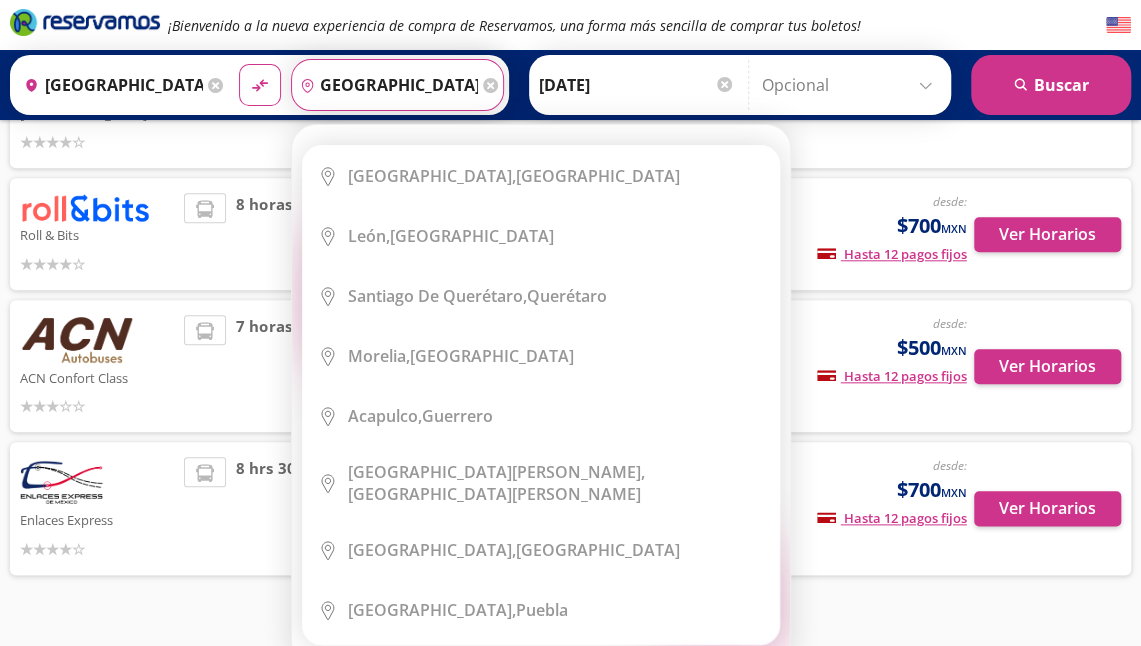 click on "Origen
heroicons:map-pin-20-solid
[GEOGRAPHIC_DATA], [GEOGRAPHIC_DATA]
Destino
pin-outline
[GEOGRAPHIC_DATA], [GEOGRAPHIC_DATA]
Elige tu destino
Close
Destino
pin-outline" 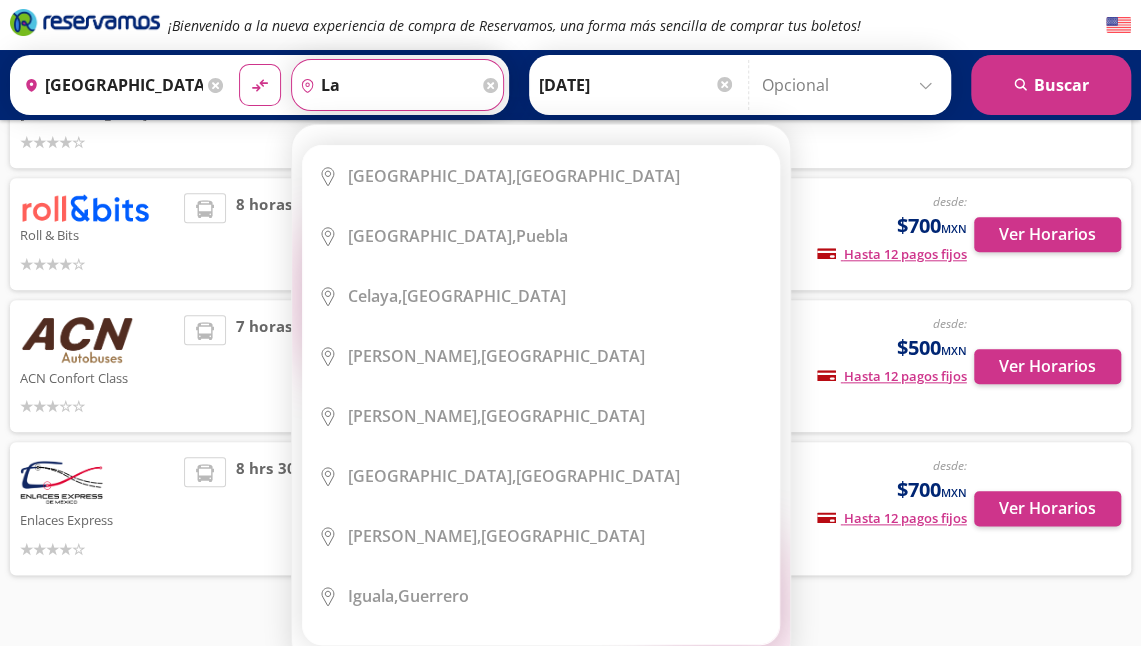 scroll, scrollTop: 0, scrollLeft: 0, axis: both 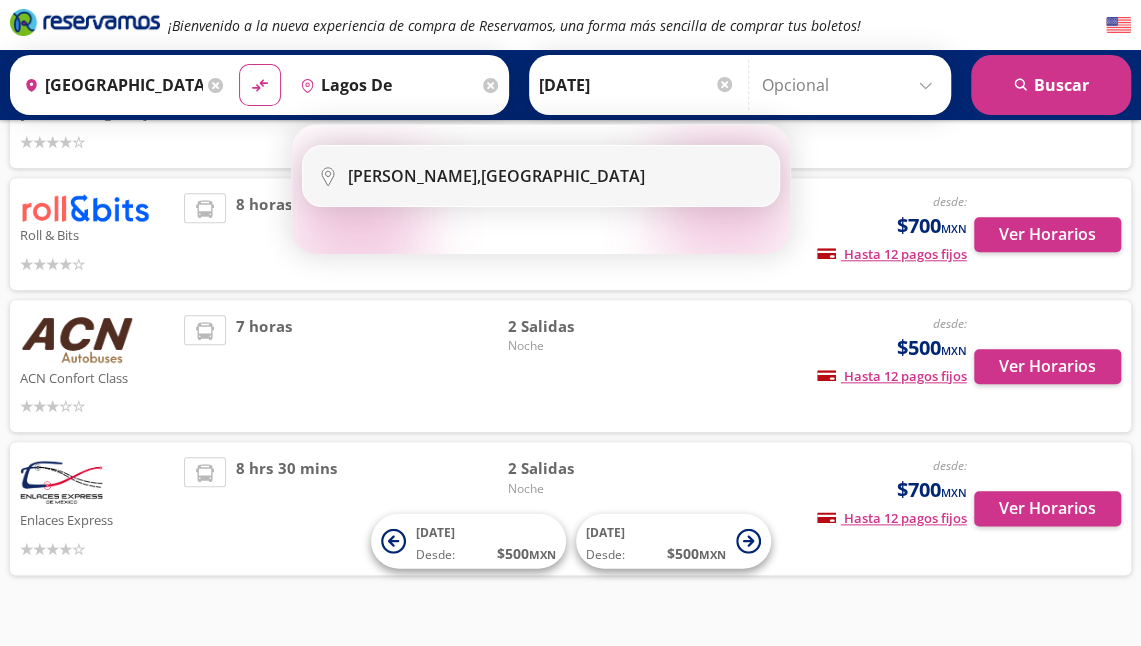 click on "[PERSON_NAME]," at bounding box center (414, 176) 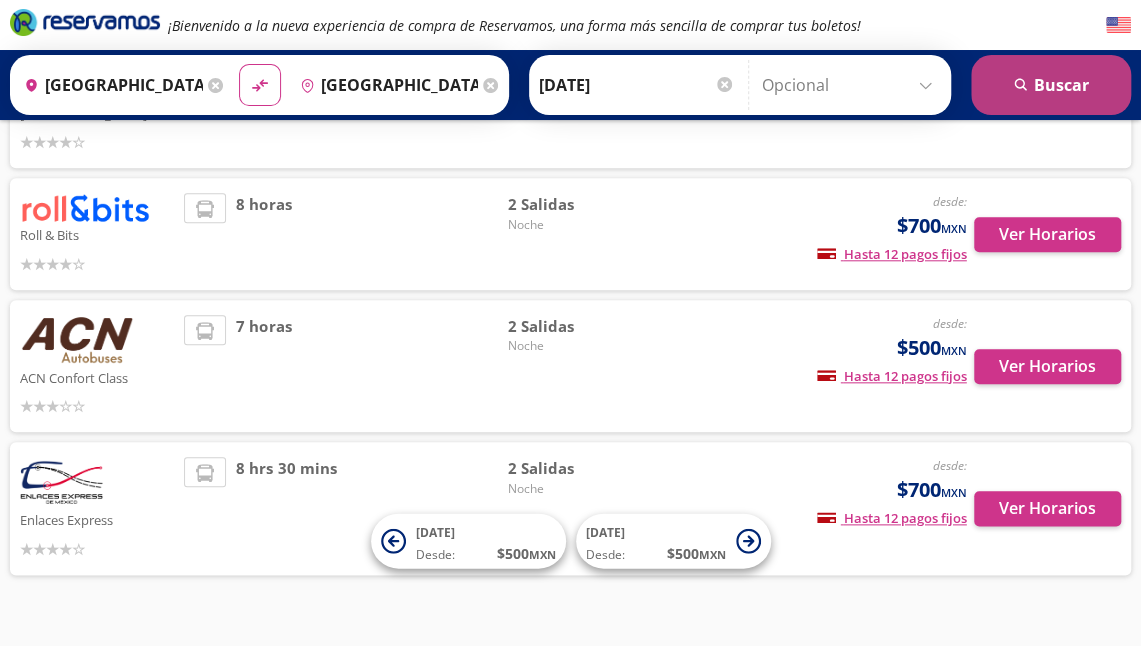 click on "search
[GEOGRAPHIC_DATA]" at bounding box center (1051, 85) 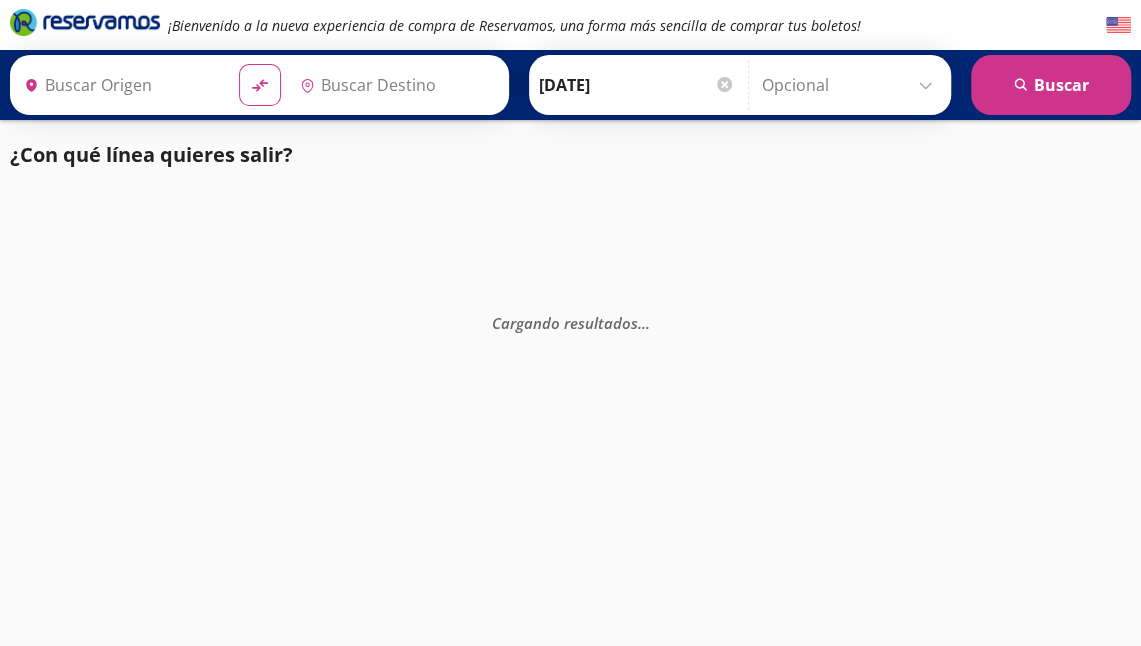type on "[GEOGRAPHIC_DATA], [GEOGRAPHIC_DATA]" 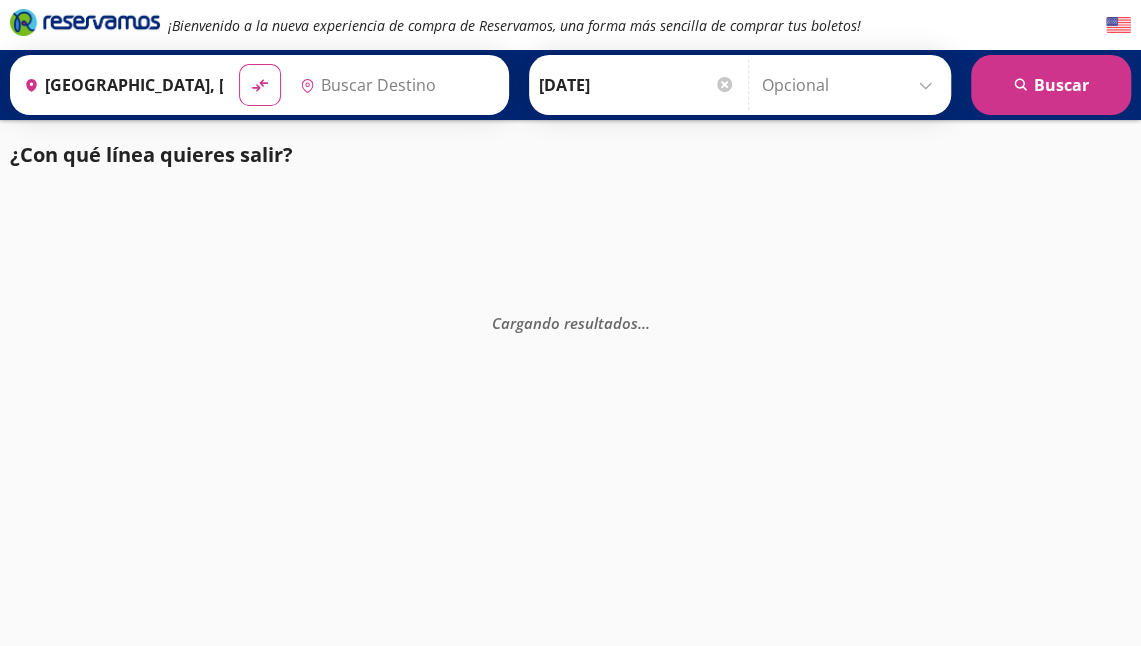 type on "[GEOGRAPHIC_DATA][PERSON_NAME], [GEOGRAPHIC_DATA]" 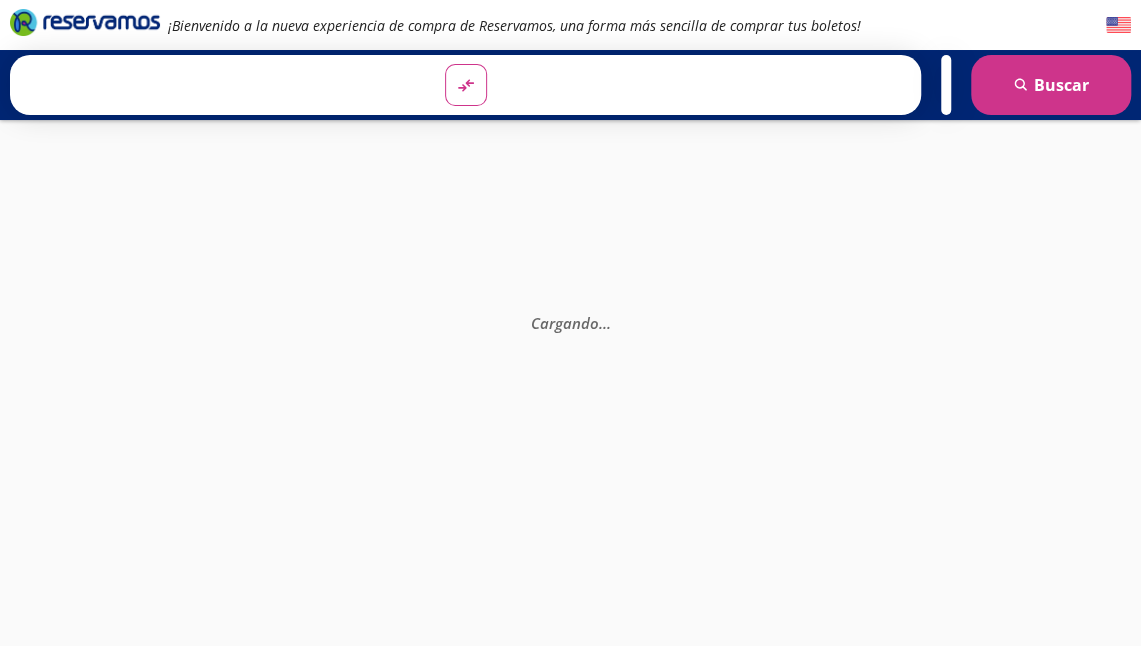 scroll, scrollTop: 0, scrollLeft: 0, axis: both 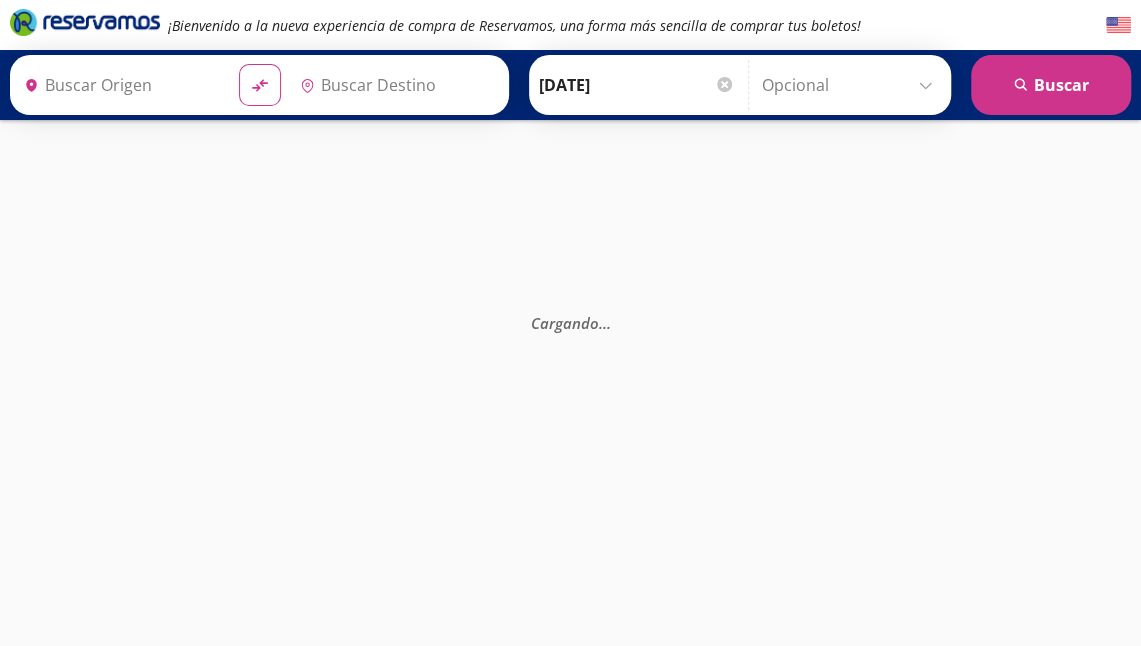 type on "[GEOGRAPHIC_DATA], [GEOGRAPHIC_DATA]" 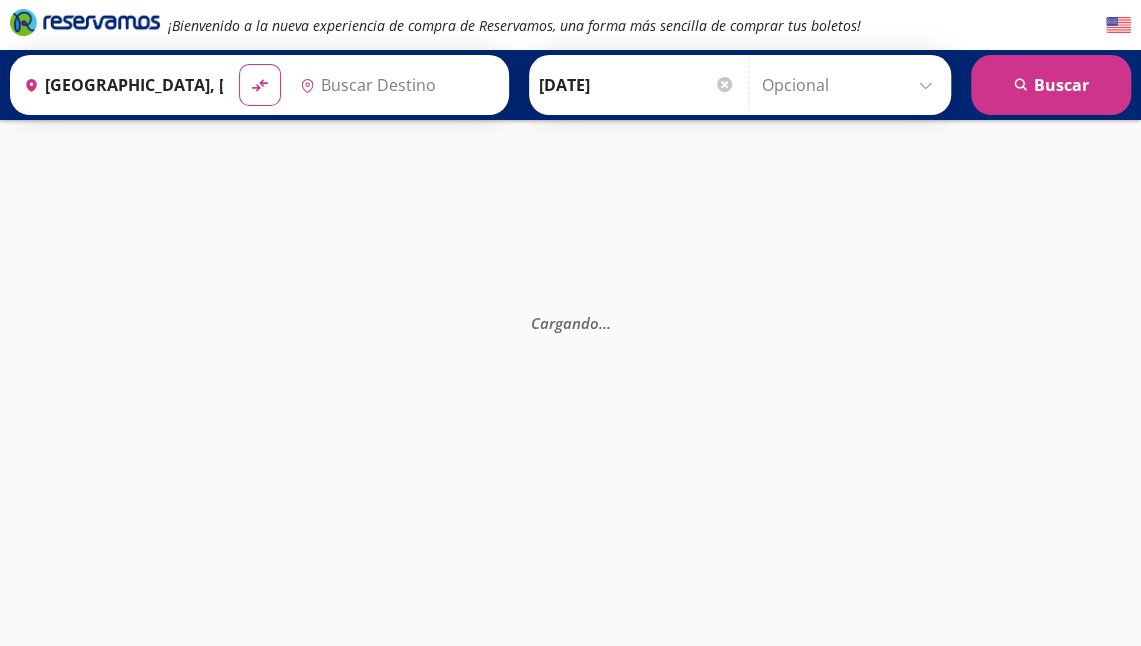 type on "[GEOGRAPHIC_DATA], [GEOGRAPHIC_DATA]" 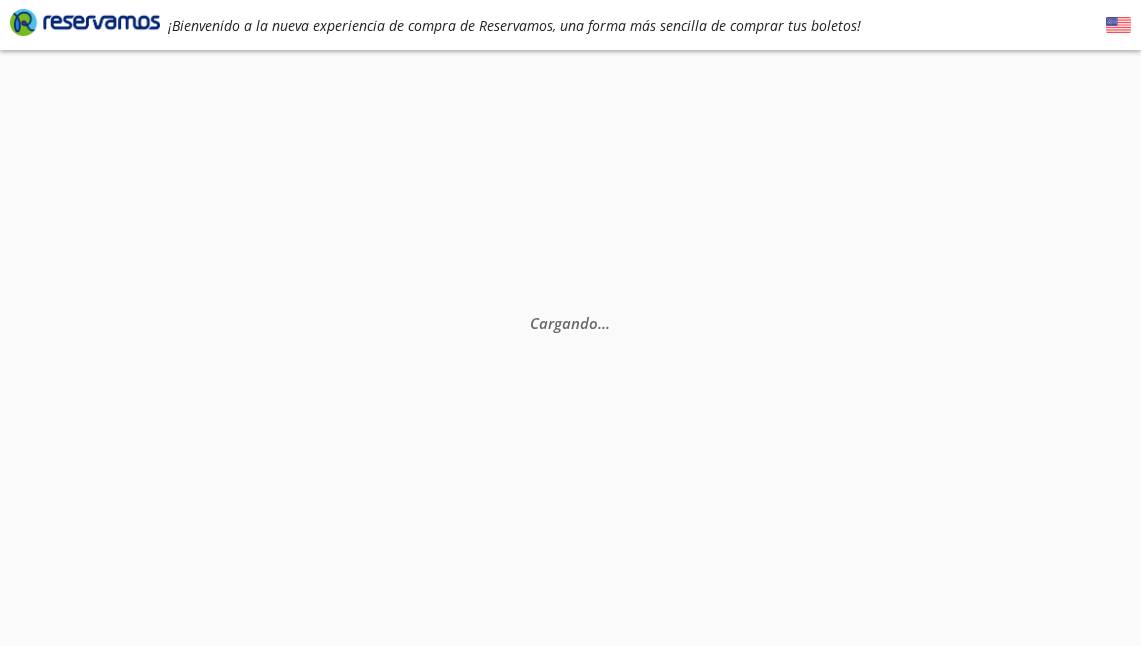 scroll, scrollTop: 0, scrollLeft: 0, axis: both 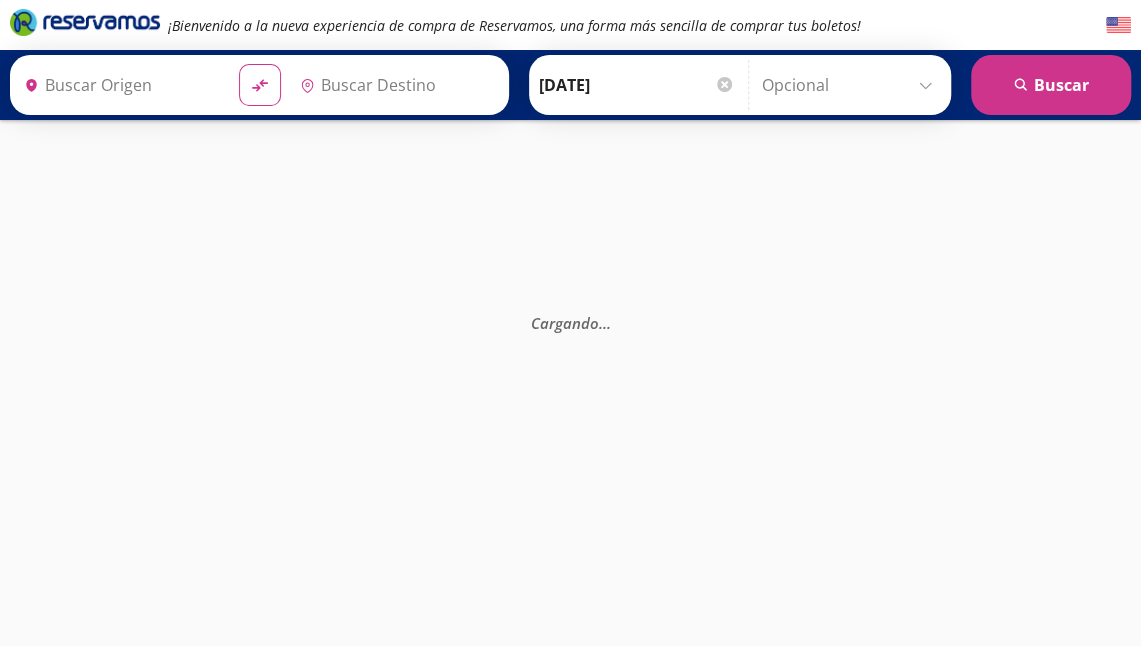 type on "[GEOGRAPHIC_DATA], [GEOGRAPHIC_DATA]" 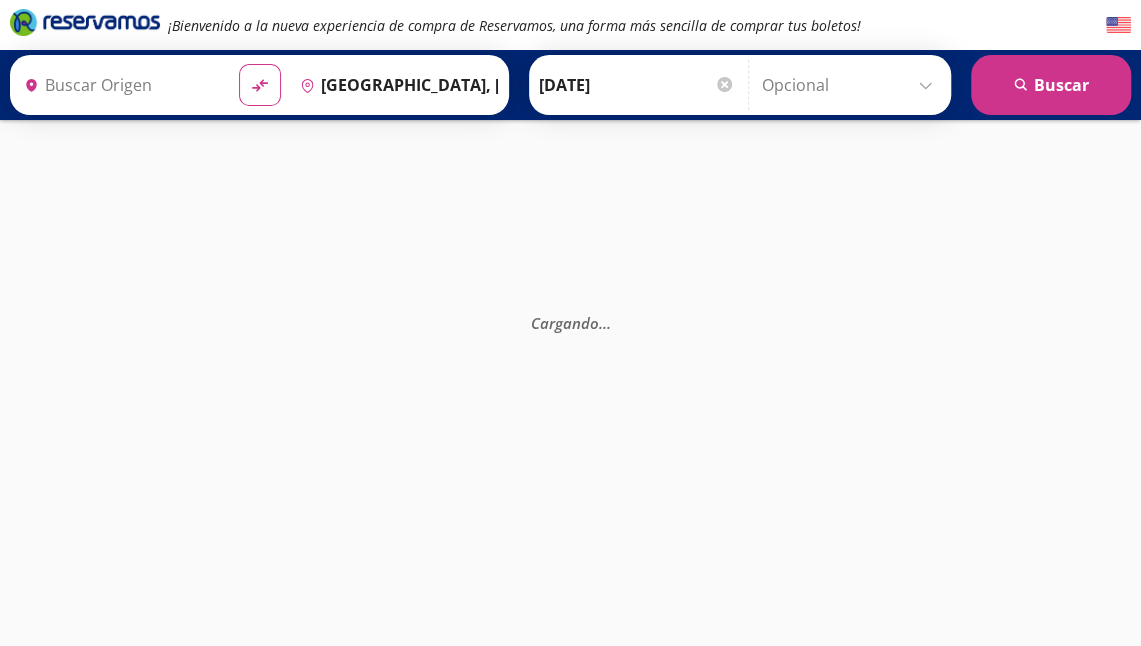 type on "[GEOGRAPHIC_DATA], [GEOGRAPHIC_DATA]" 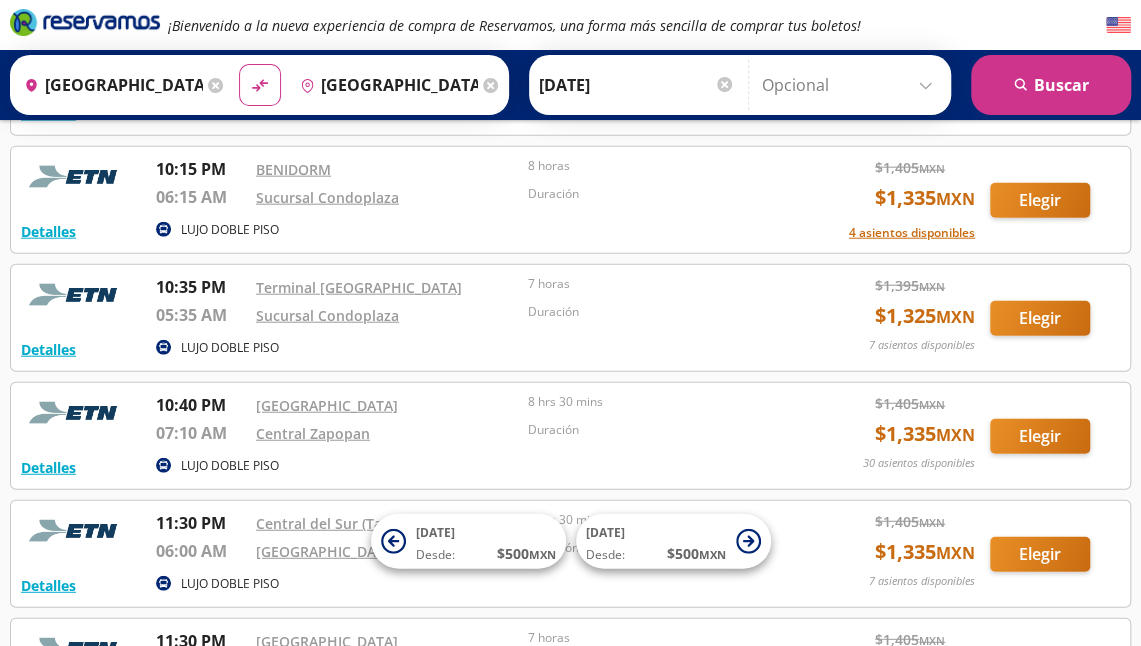 scroll, scrollTop: 2092, scrollLeft: 0, axis: vertical 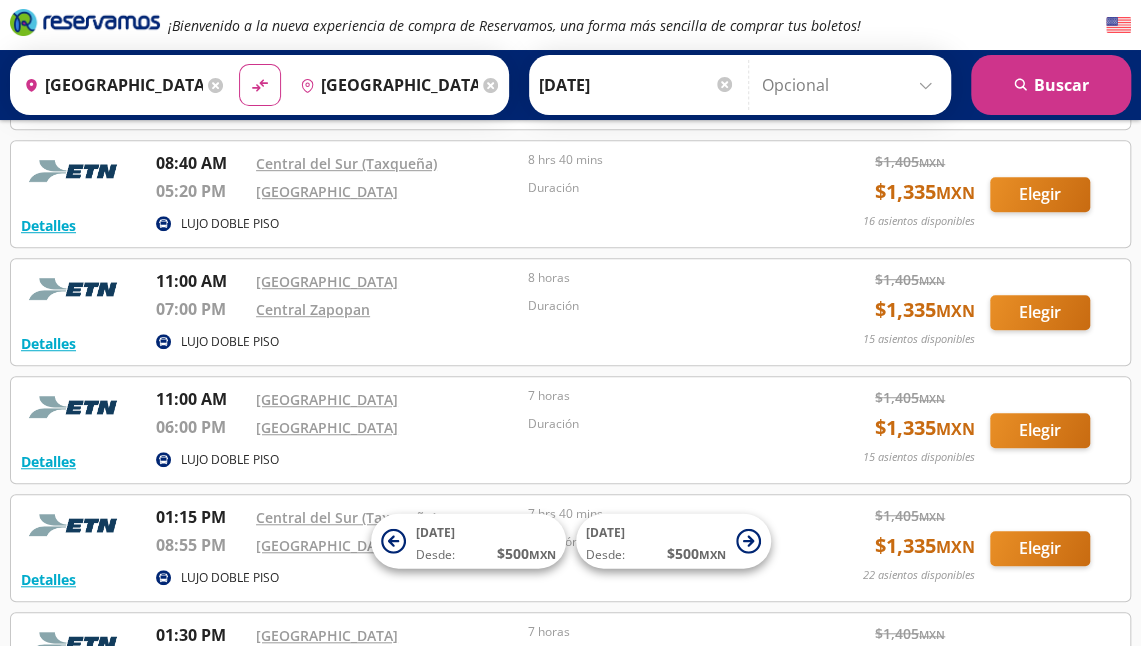 click on "[GEOGRAPHIC_DATA], [GEOGRAPHIC_DATA]" at bounding box center [385, 85] 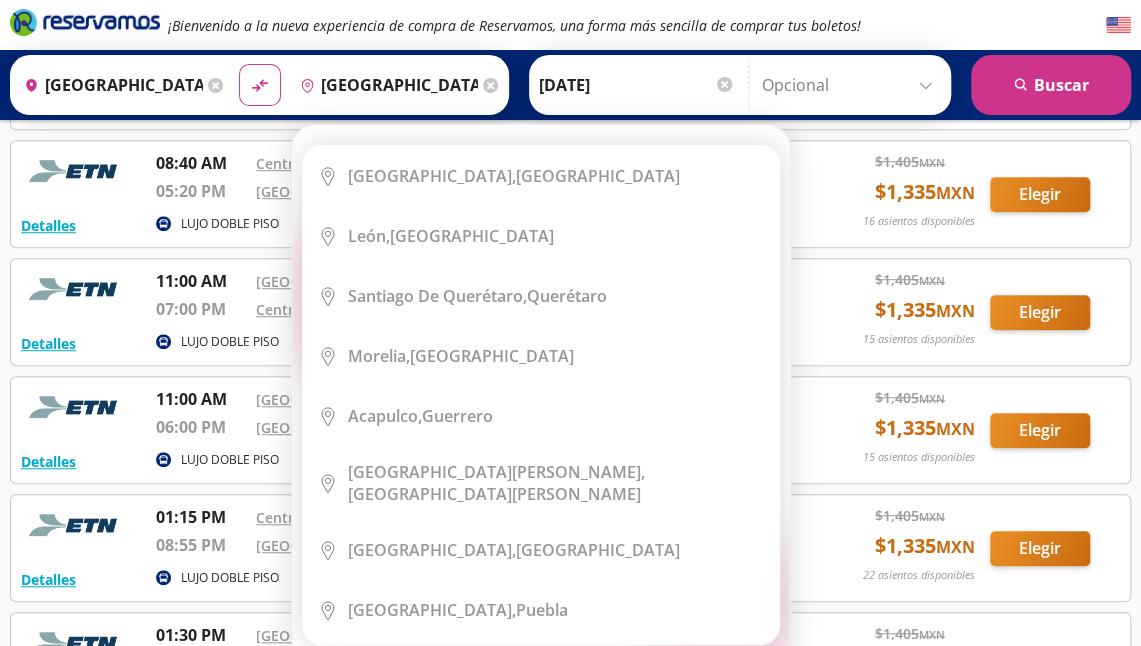 drag, startPoint x: 314, startPoint y: 86, endPoint x: 468, endPoint y: 56, distance: 156.89487 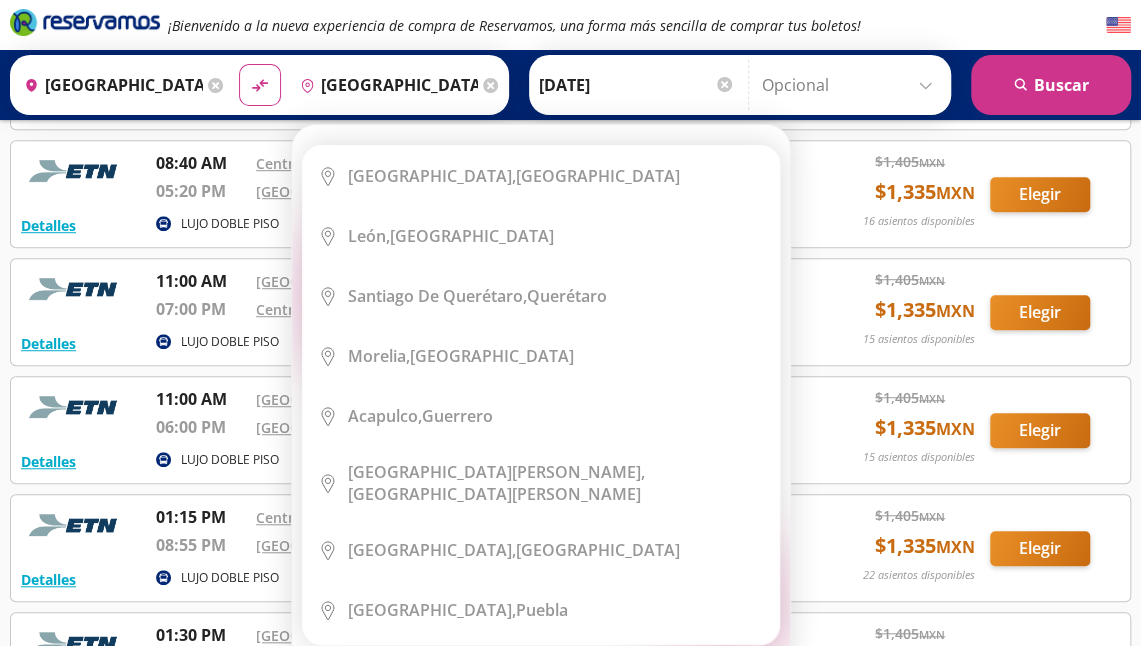 click on "Origen
heroicons:map-pin-20-solid
[GEOGRAPHIC_DATA], [GEOGRAPHIC_DATA]
Destino
pin-outline
[GEOGRAPHIC_DATA], [GEOGRAPHIC_DATA]
Elige tu destino
Close
Destino
pin-outline" 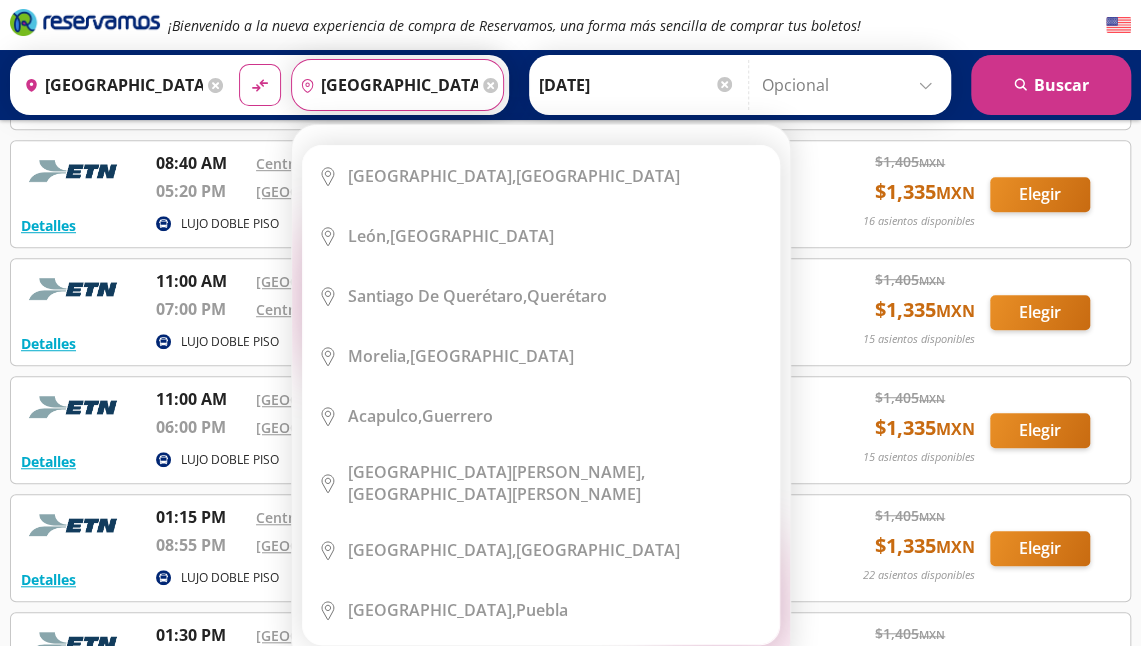 scroll, scrollTop: 0, scrollLeft: 6, axis: horizontal 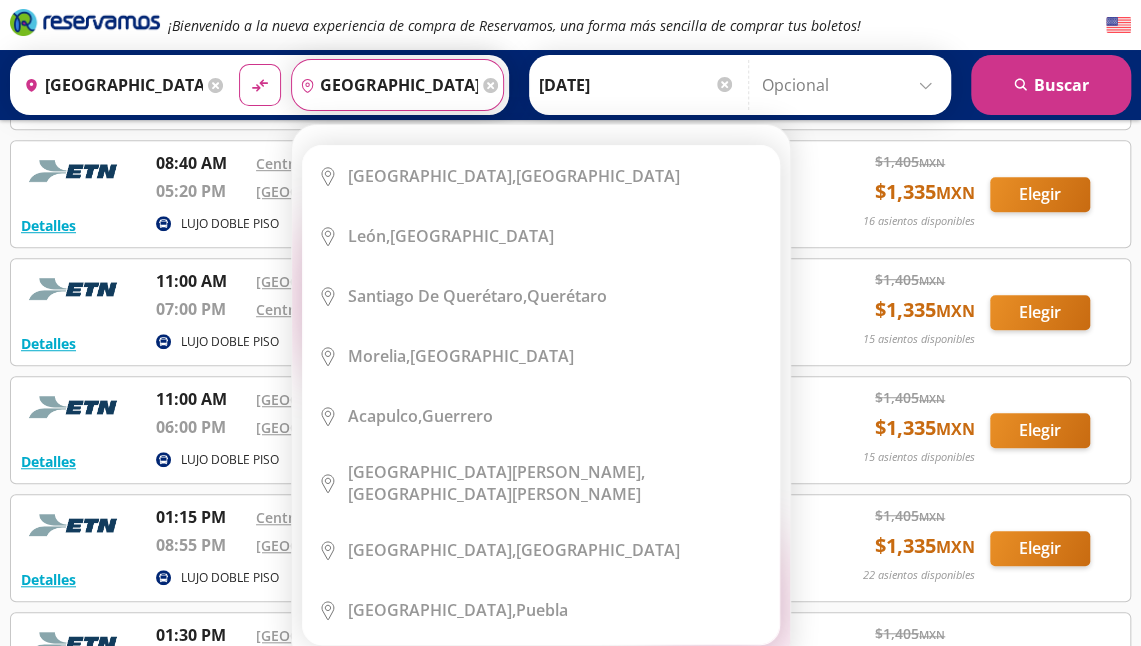 drag, startPoint x: 314, startPoint y: 89, endPoint x: 796, endPoint y: 79, distance: 482.10373 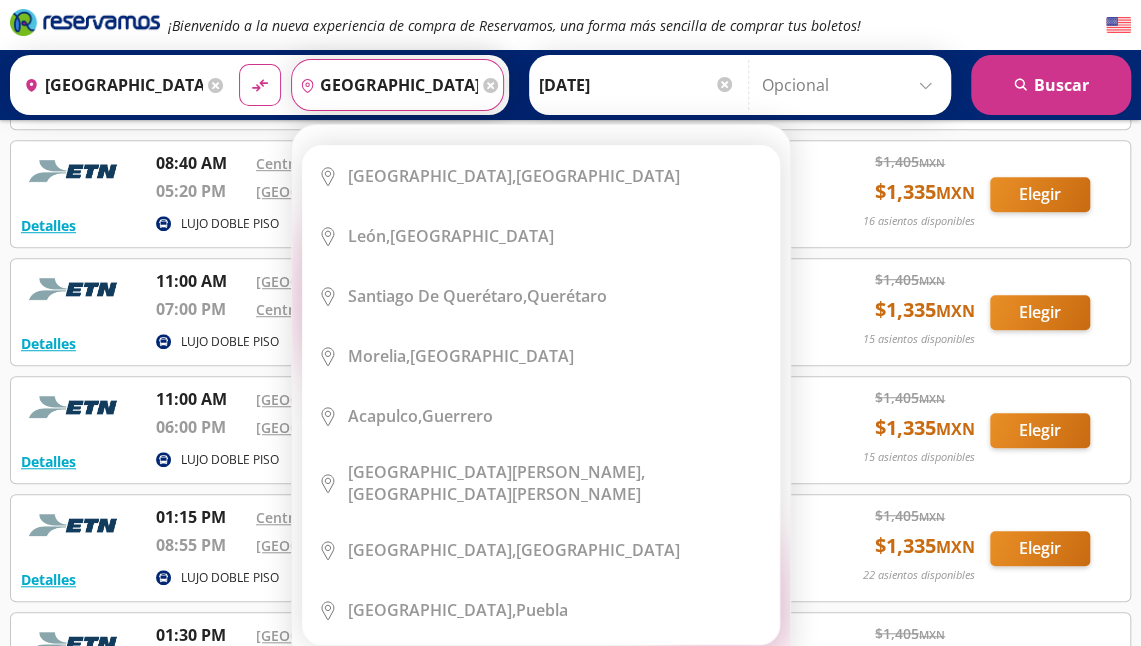 click on "Origen
heroicons:map-pin-20-solid
[GEOGRAPHIC_DATA], [GEOGRAPHIC_DATA]
Destino
pin-outline
[GEOGRAPHIC_DATA], [GEOGRAPHIC_DATA]
Elige tu destino
Close
Destino
pin-outline" 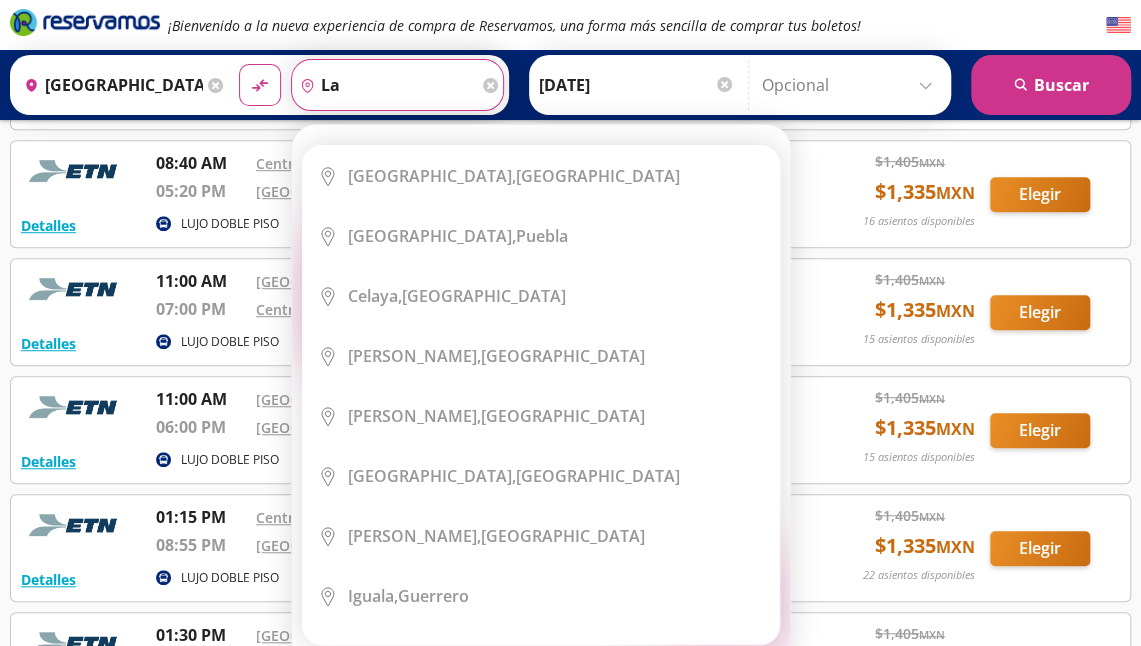 scroll, scrollTop: 0, scrollLeft: 0, axis: both 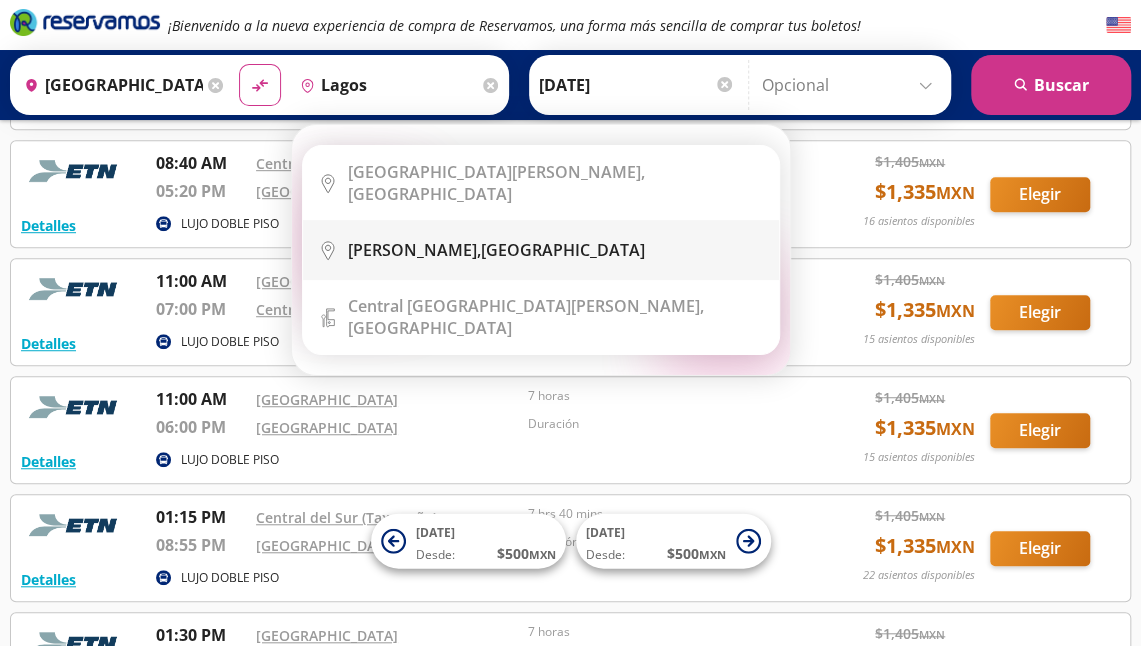 click on "[PERSON_NAME]," at bounding box center (414, 250) 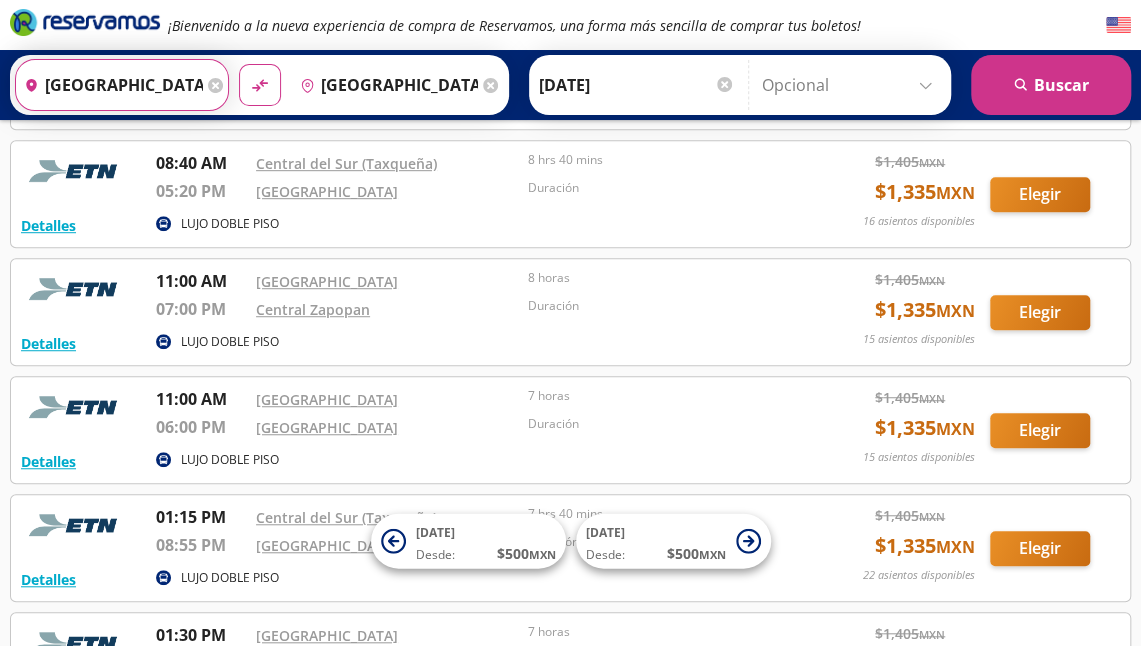 click on "[GEOGRAPHIC_DATA], [GEOGRAPHIC_DATA]" at bounding box center (109, 85) 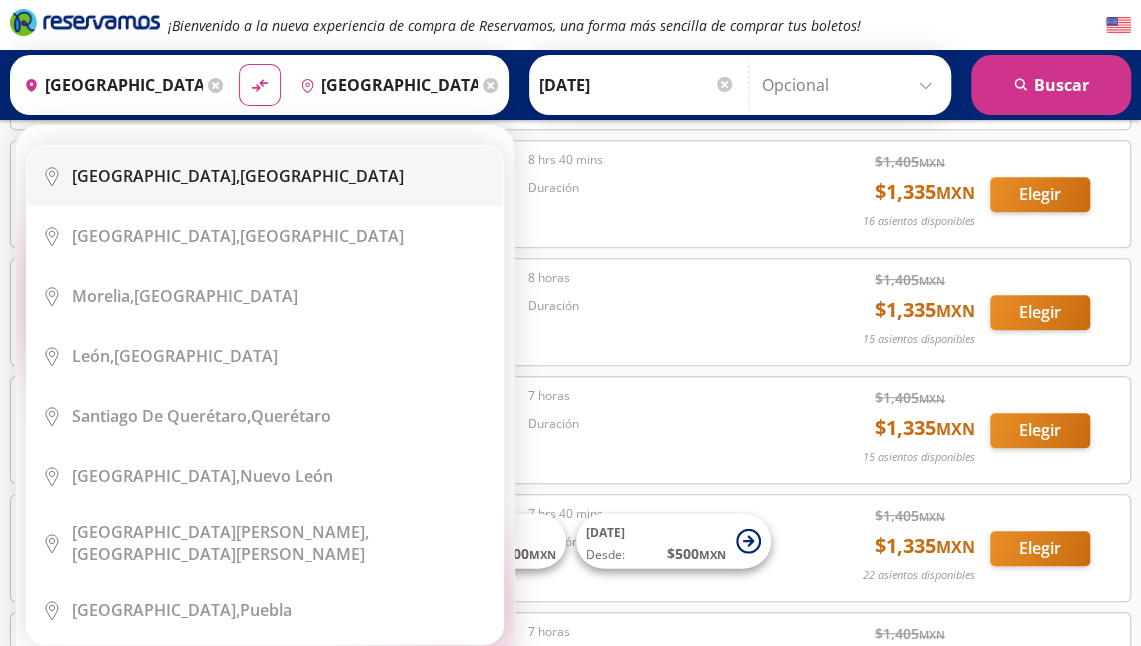 click on "[GEOGRAPHIC_DATA]," at bounding box center (156, 176) 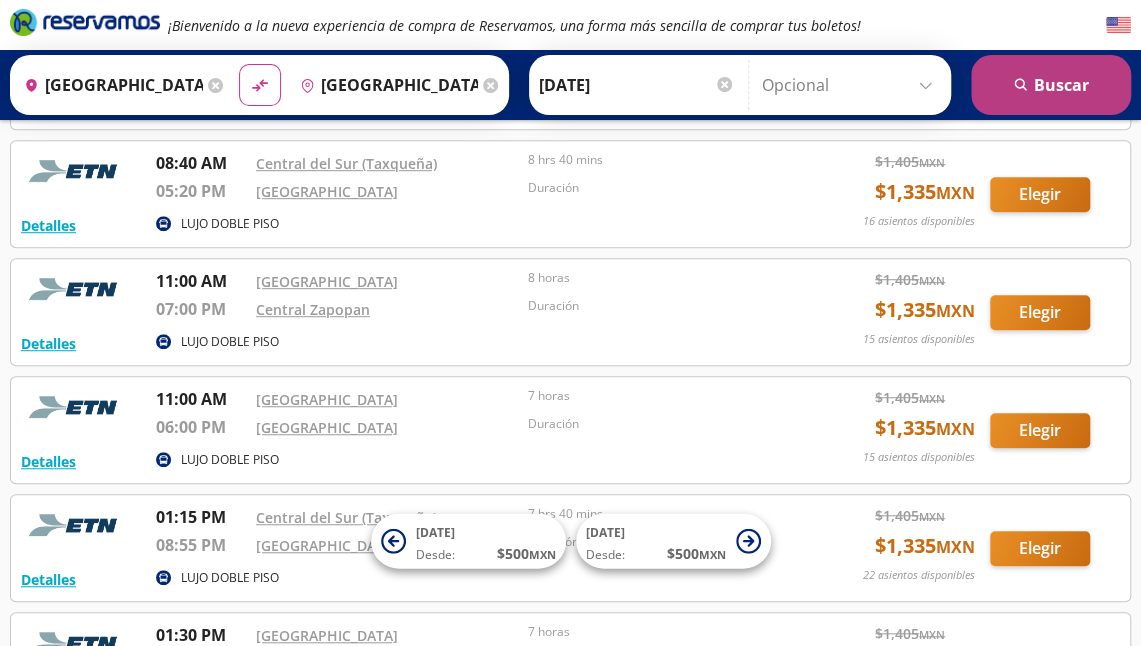 click on "search
[GEOGRAPHIC_DATA]" at bounding box center [1051, 85] 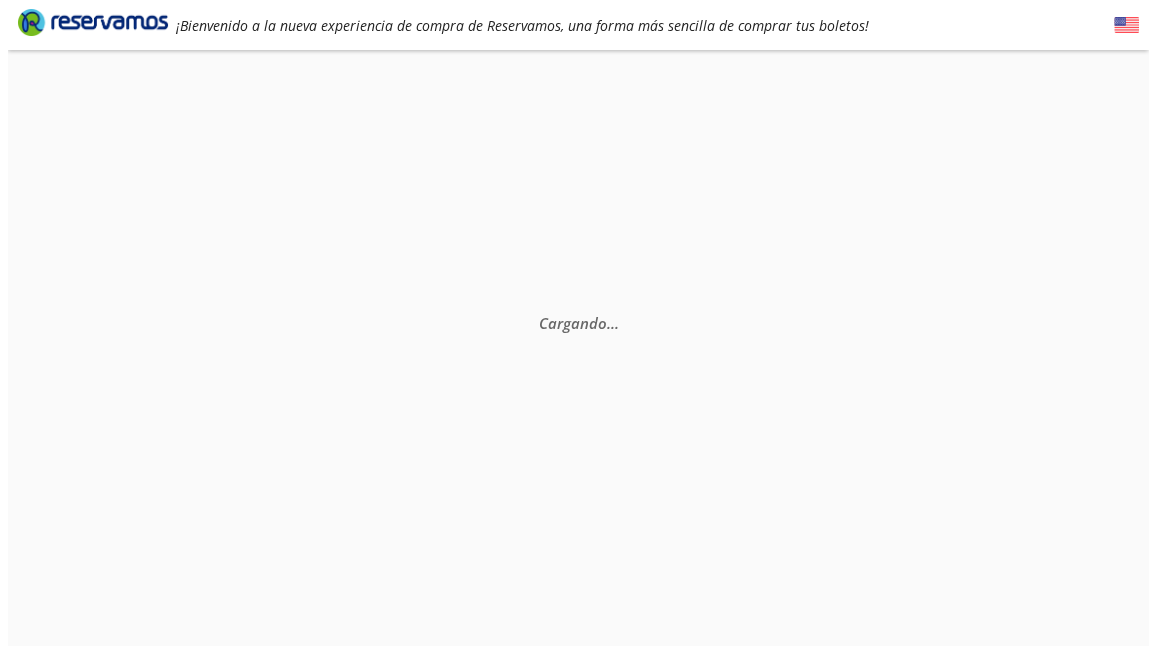 scroll, scrollTop: 0, scrollLeft: 0, axis: both 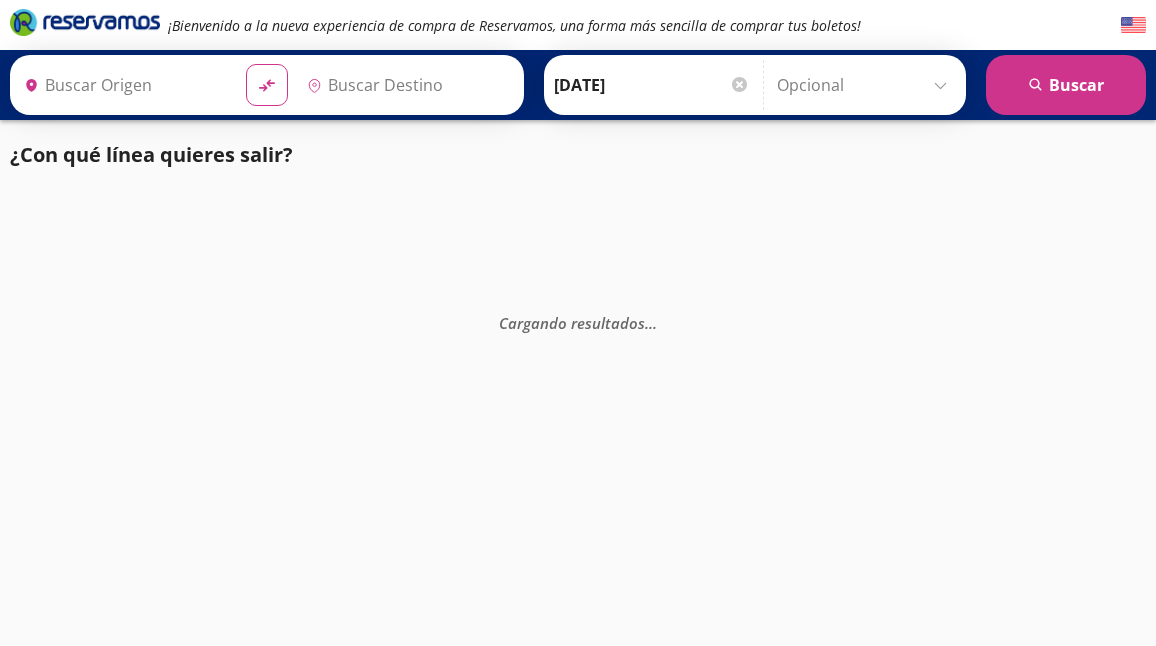 type on "[GEOGRAPHIC_DATA], [GEOGRAPHIC_DATA]" 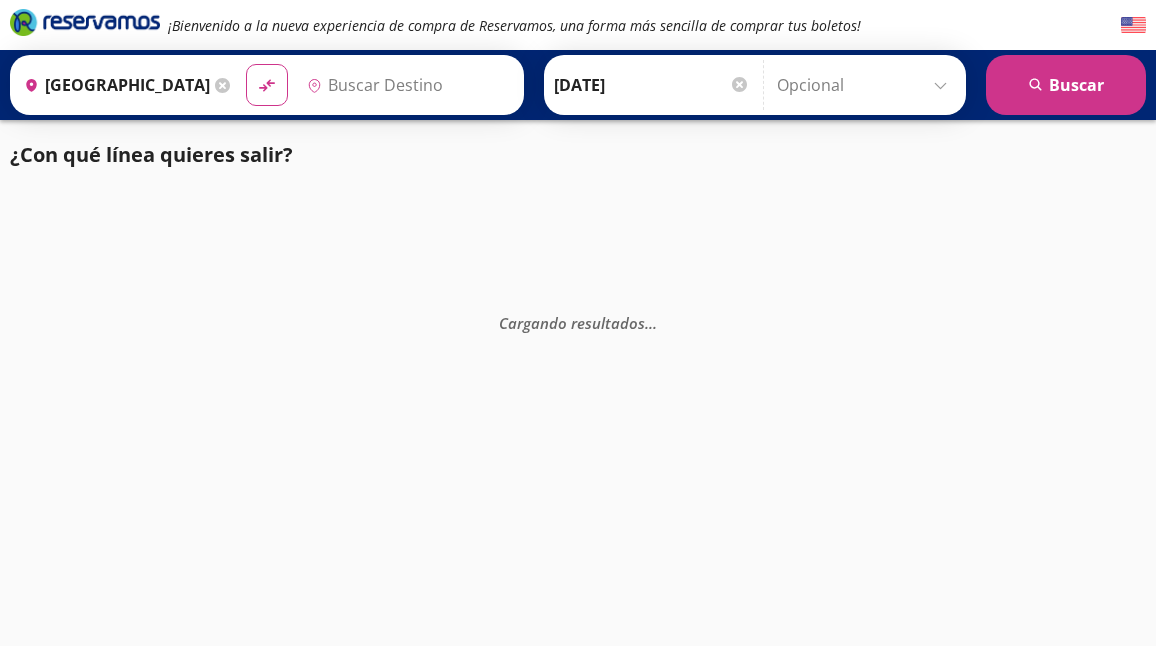 type on "[GEOGRAPHIC_DATA][PERSON_NAME], [GEOGRAPHIC_DATA]" 